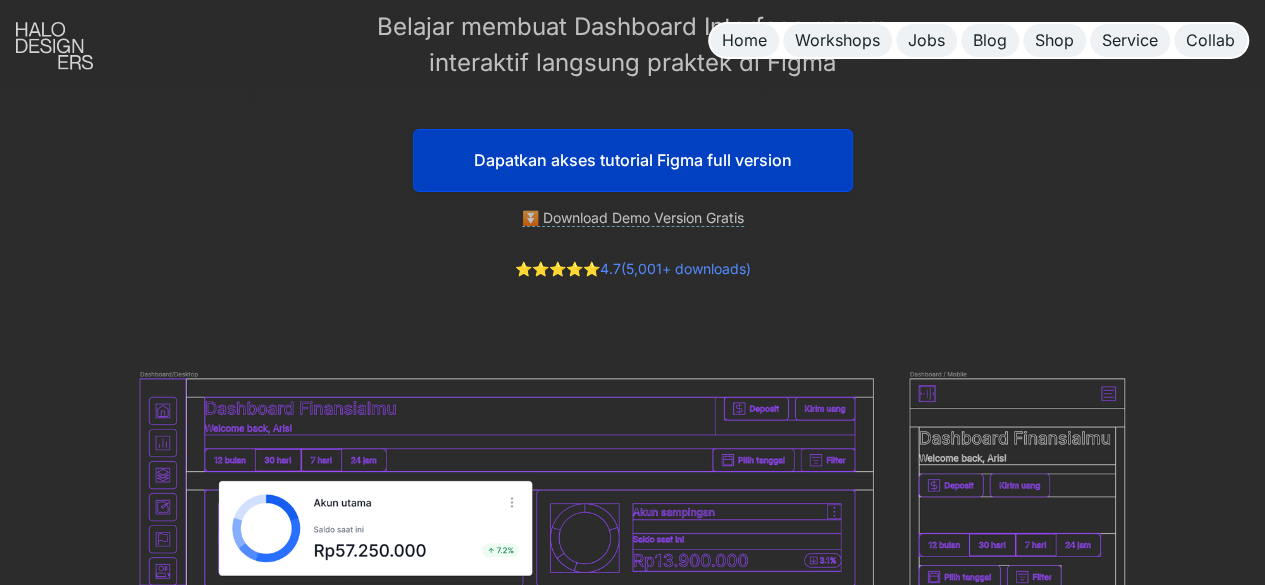 scroll, scrollTop: 324, scrollLeft: 0, axis: vertical 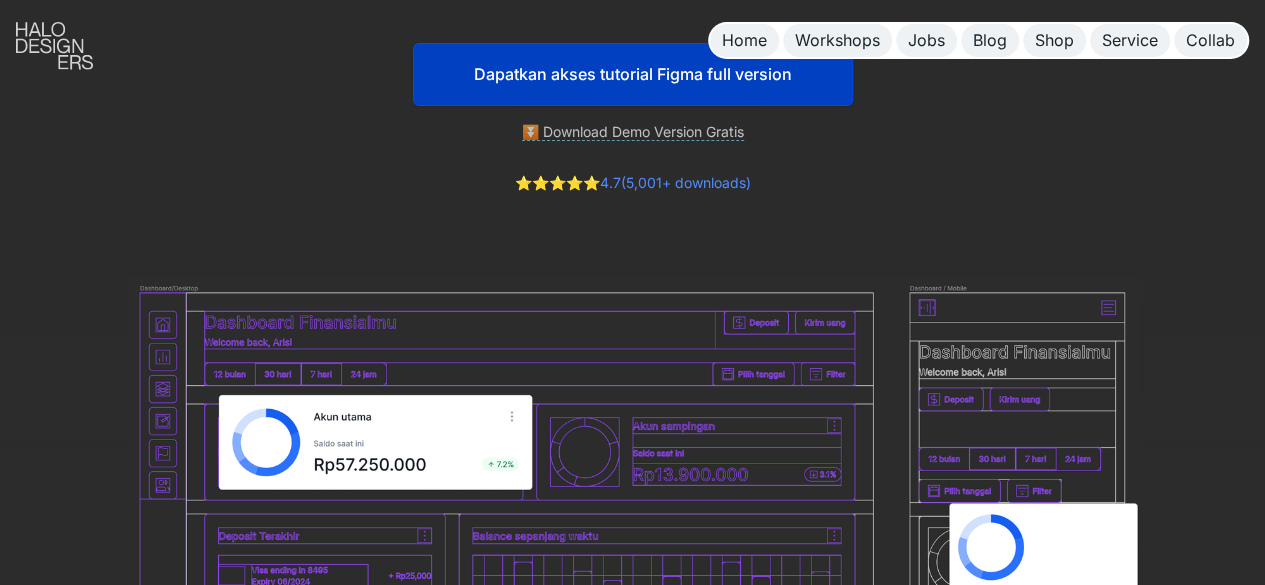 click on "⏬ Download Demo Version Gratis" at bounding box center (633, 132) 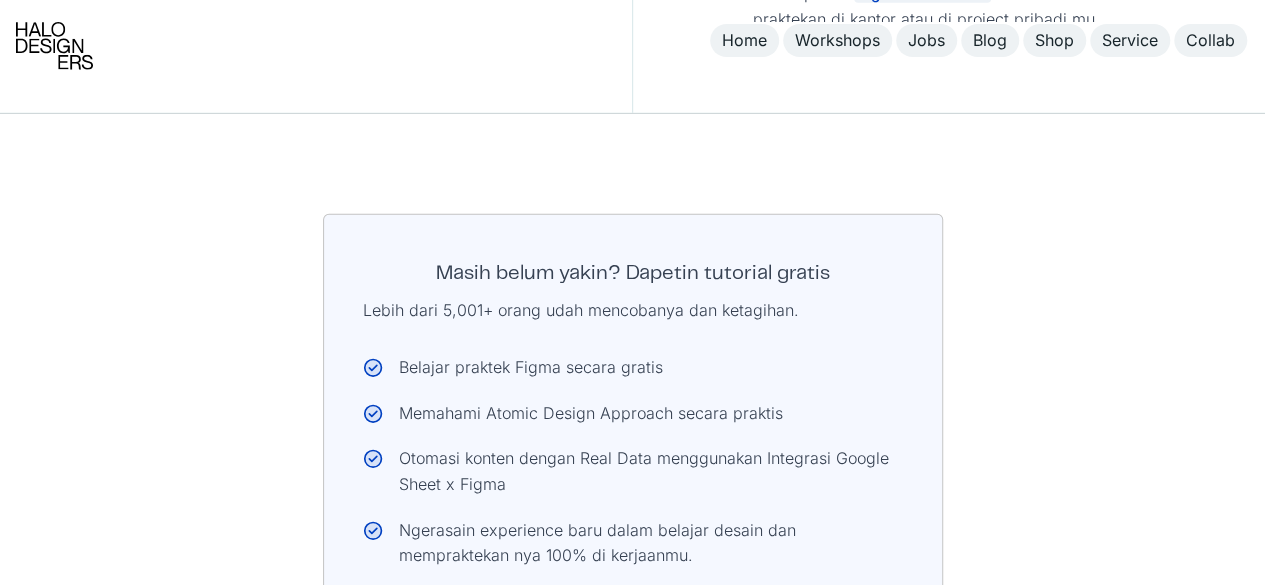scroll, scrollTop: 10338, scrollLeft: 0, axis: vertical 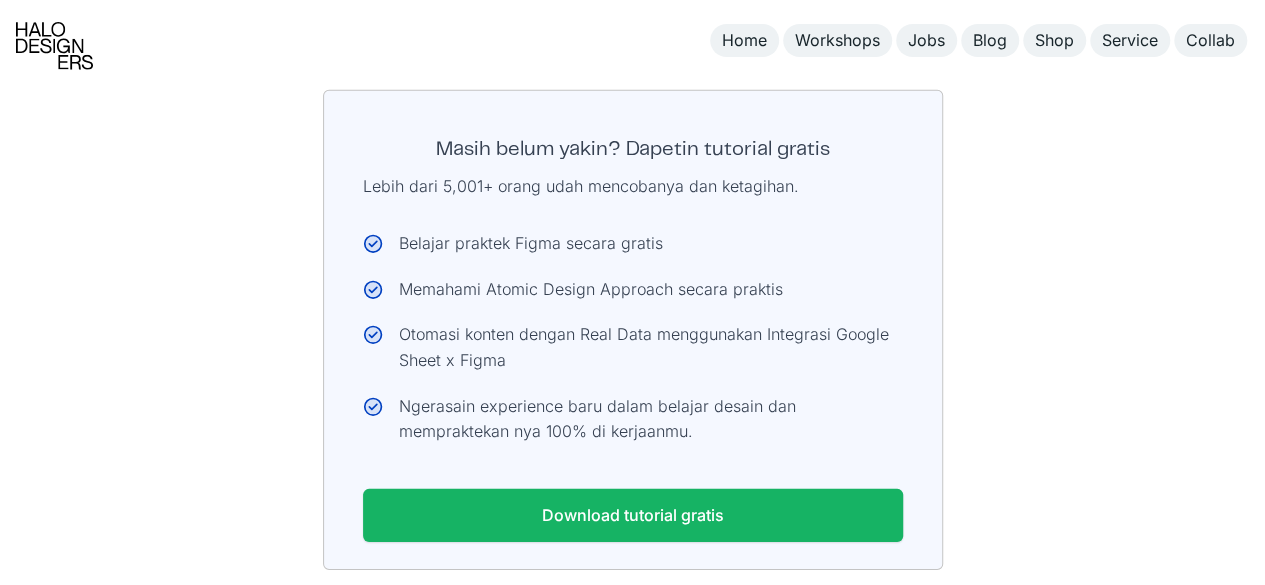 click on "Download tutorial gratis" at bounding box center (633, 515) 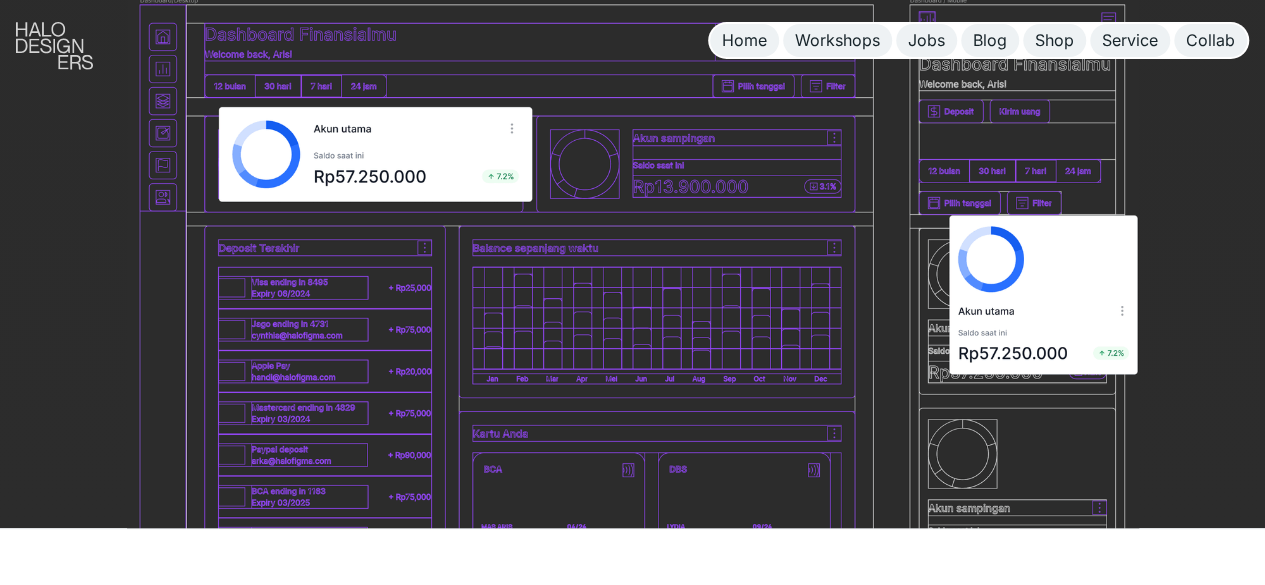 scroll, scrollTop: 613, scrollLeft: 0, axis: vertical 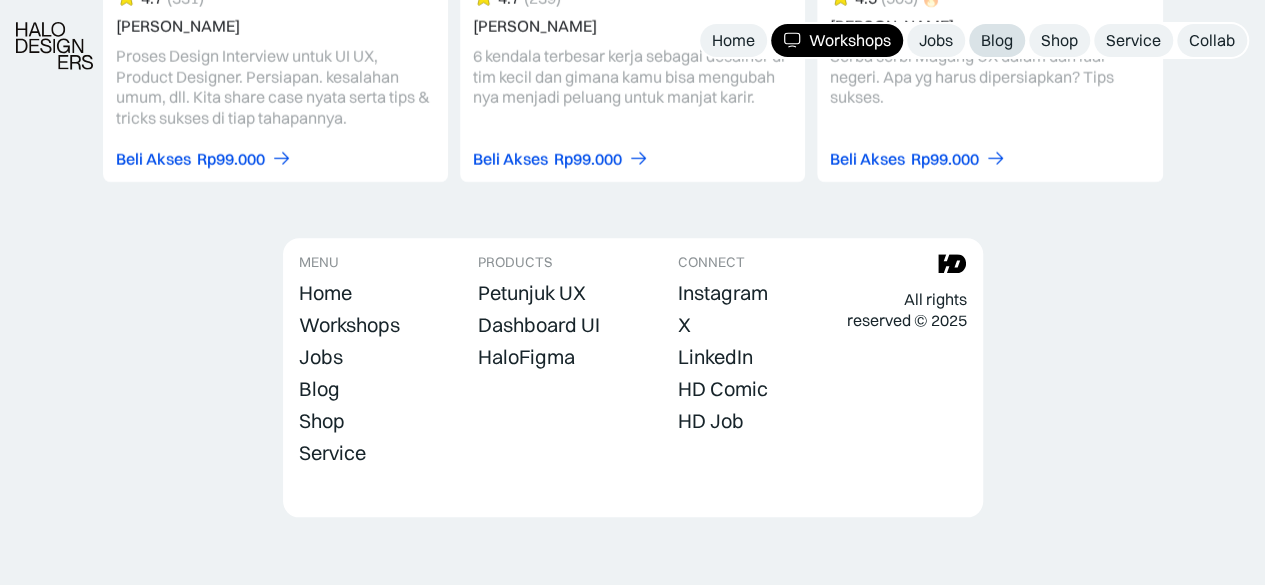click on "Blog" at bounding box center (997, 40) 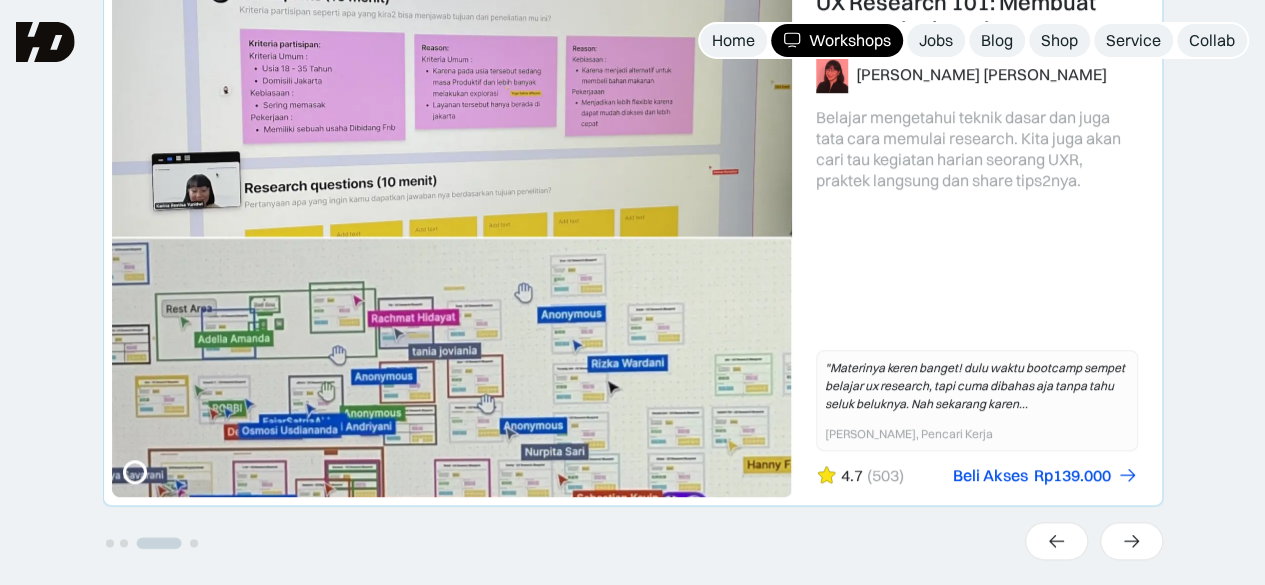 scroll, scrollTop: 568, scrollLeft: 0, axis: vertical 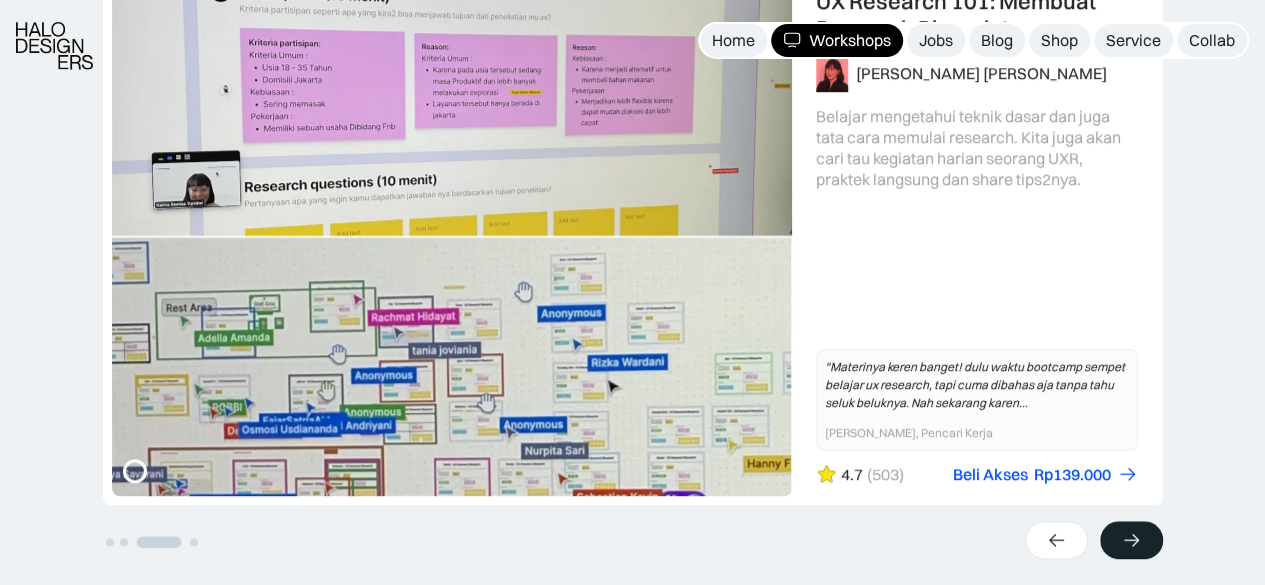 click at bounding box center (1131, 540) 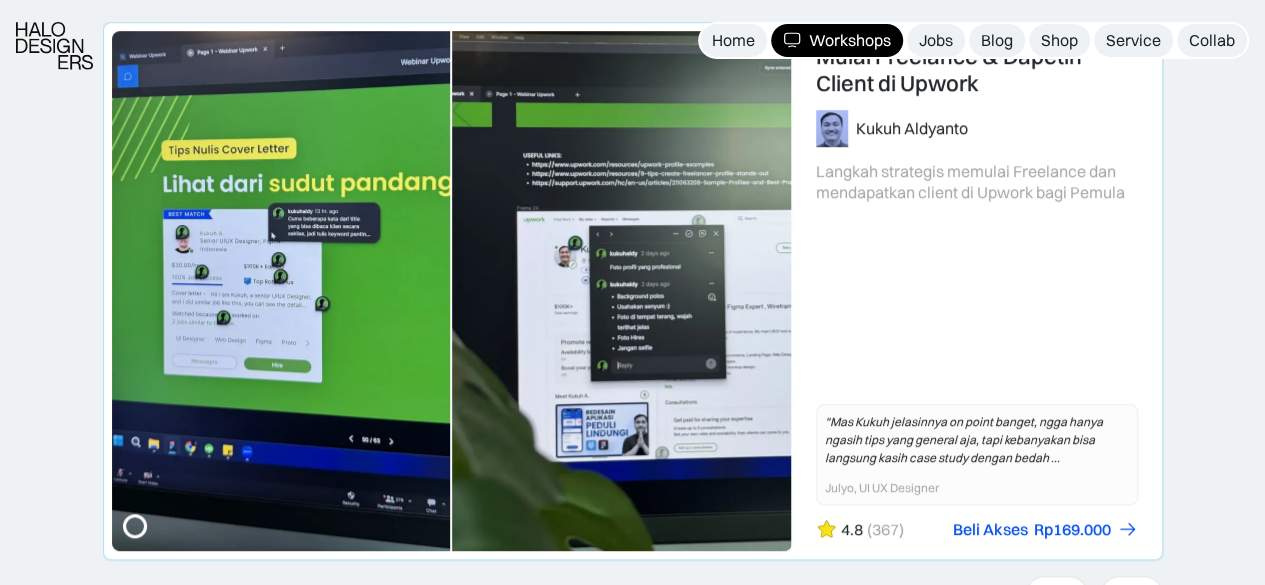 scroll, scrollTop: 514, scrollLeft: 0, axis: vertical 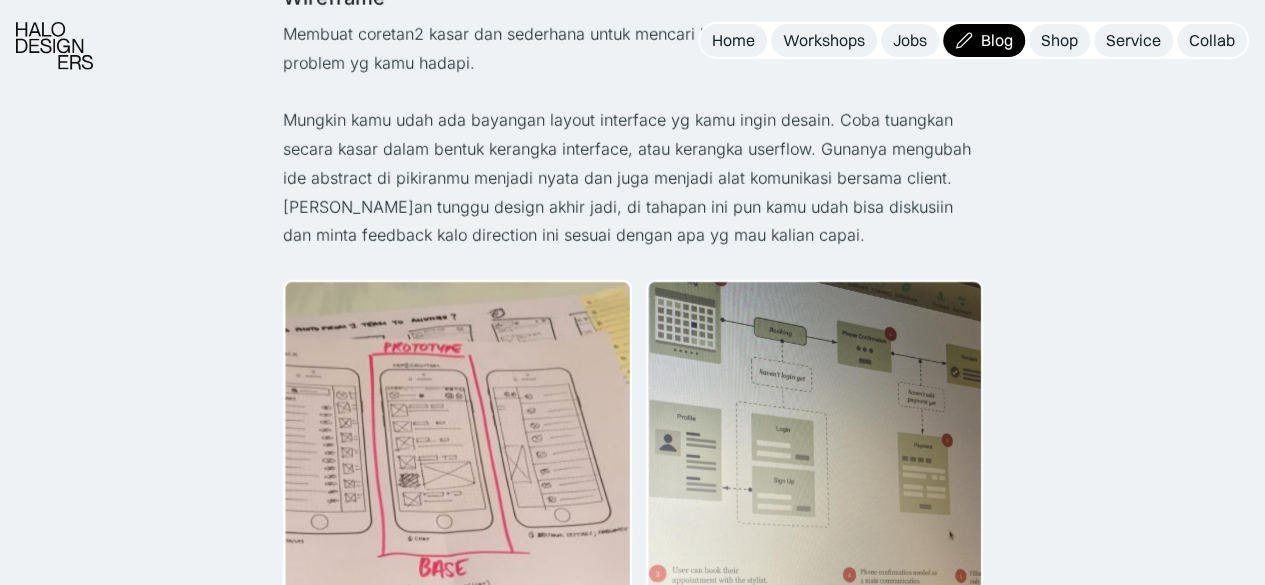 click at bounding box center [633, 487] 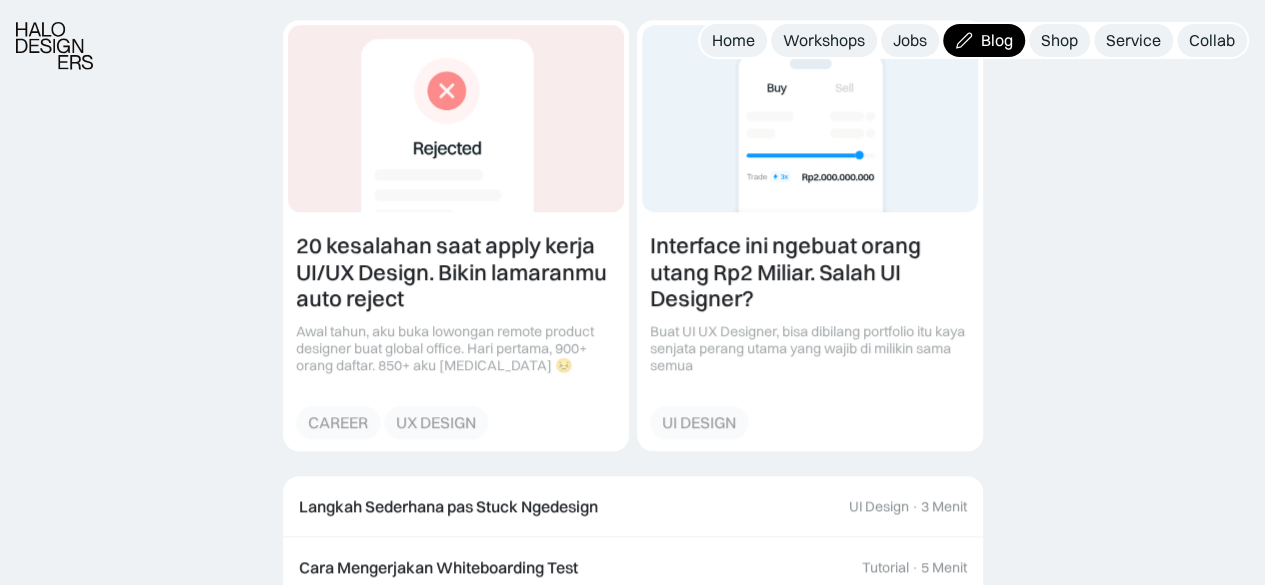 scroll, scrollTop: 4700, scrollLeft: 0, axis: vertical 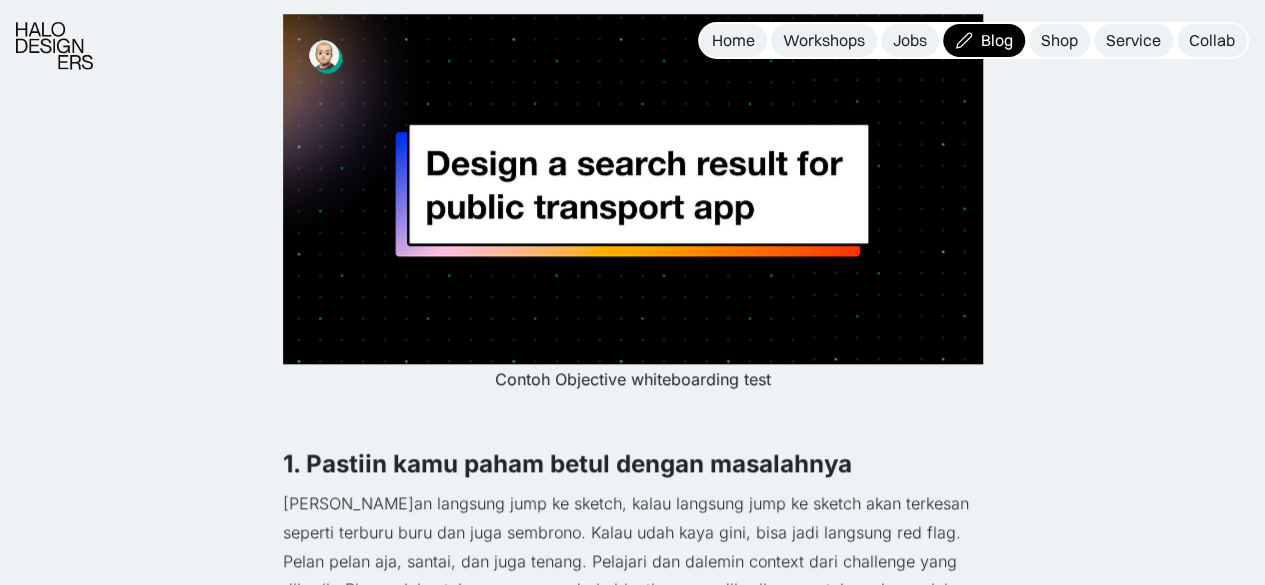 click at bounding box center [633, 189] 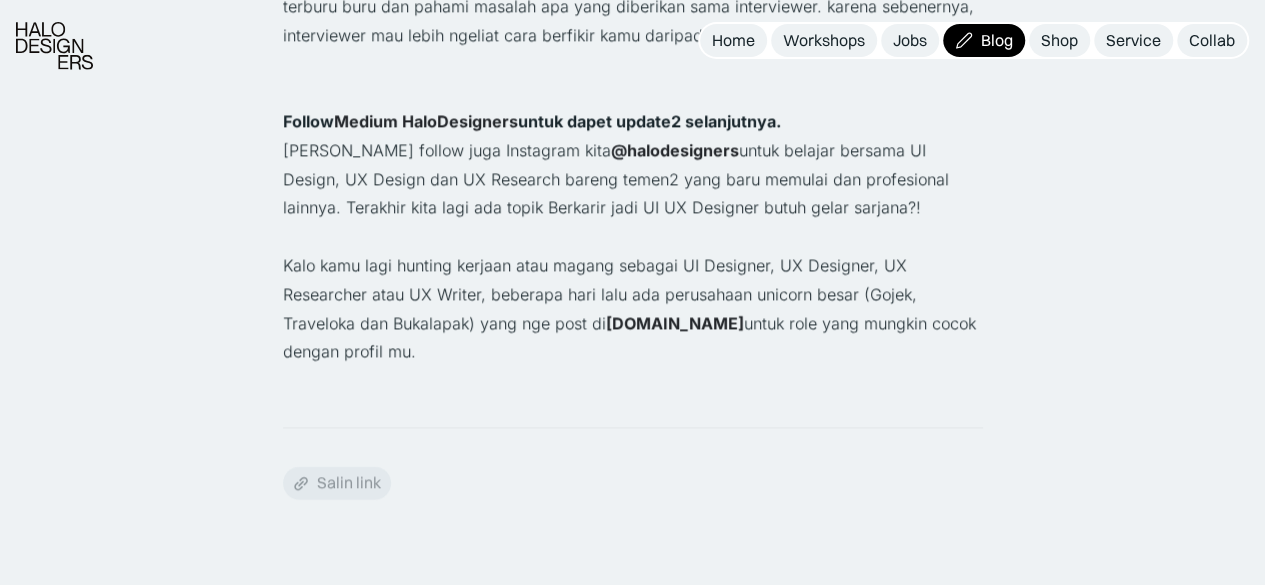 scroll, scrollTop: 5033, scrollLeft: 0, axis: vertical 